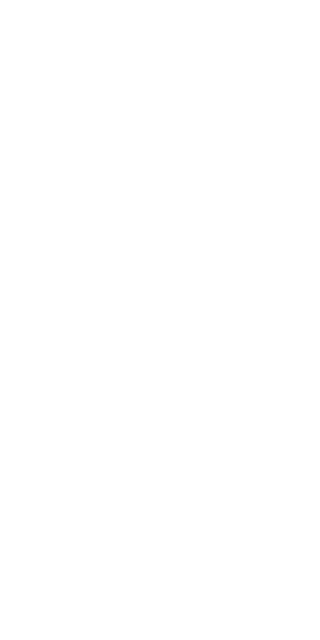 scroll, scrollTop: 0, scrollLeft: 0, axis: both 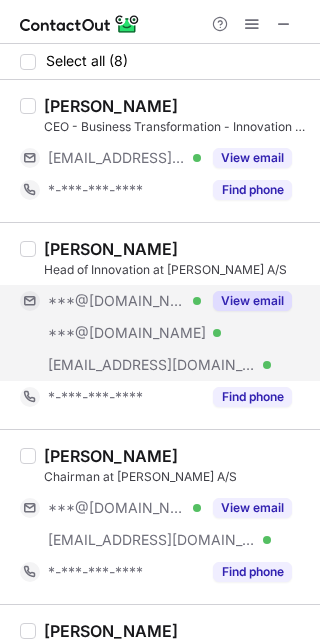 click on "View email" at bounding box center [252, 301] 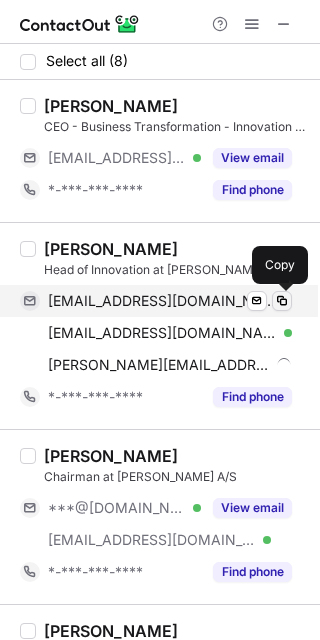 click at bounding box center [282, 301] 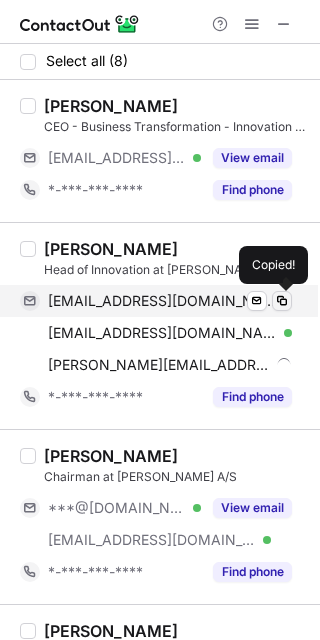 type 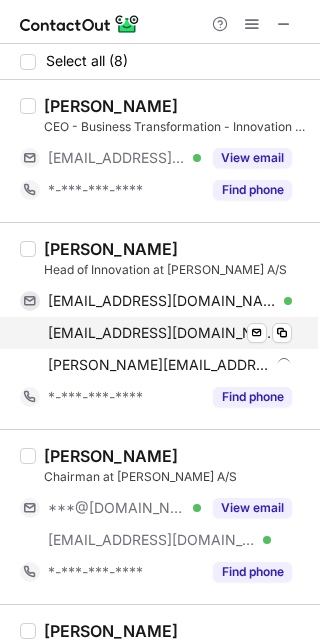 click on "chicos-cantina@hotmail.com Verified Send email Copy" at bounding box center [156, 333] 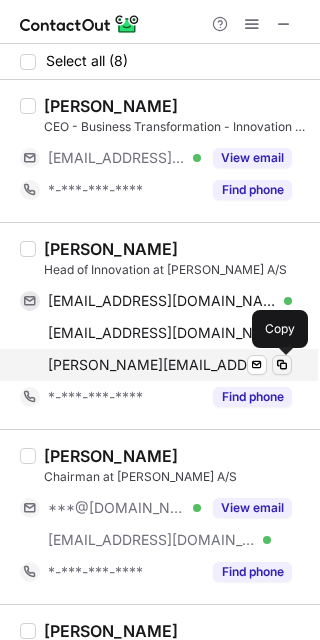 click at bounding box center (282, 365) 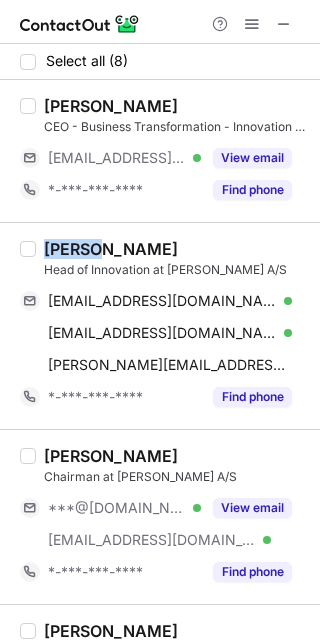 drag, startPoint x: 44, startPoint y: 250, endPoint x: 95, endPoint y: 250, distance: 51 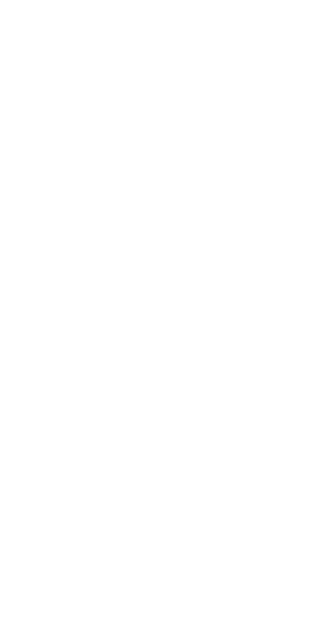 scroll, scrollTop: 0, scrollLeft: 0, axis: both 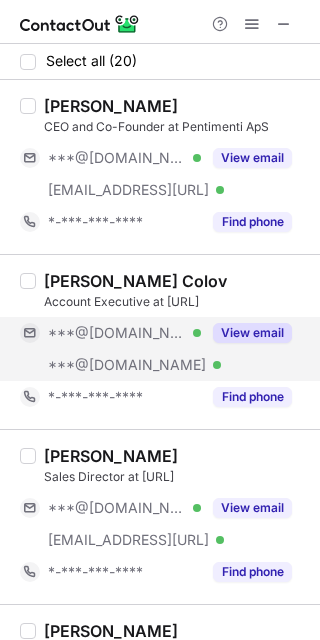 click on "View email" at bounding box center (252, 333) 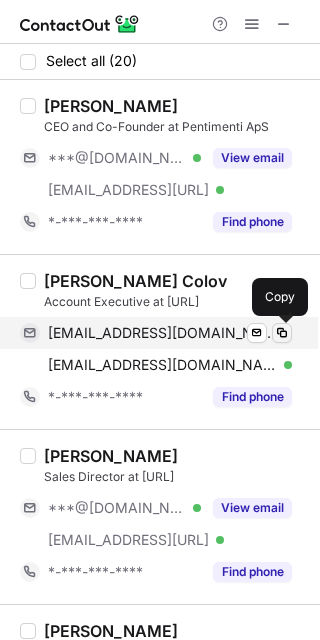 click at bounding box center [282, 333] 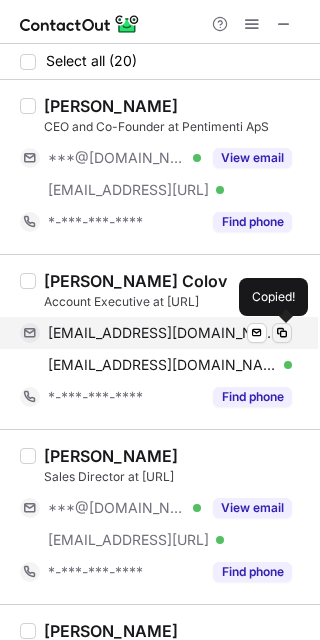 type 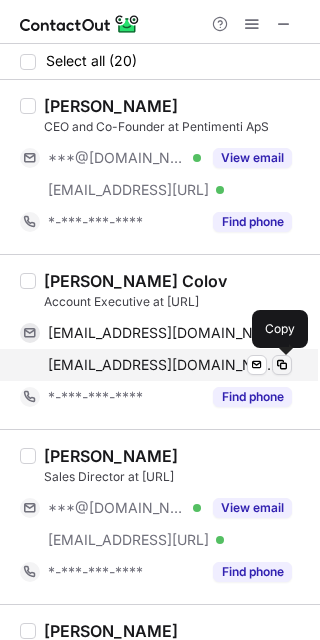 click at bounding box center [282, 365] 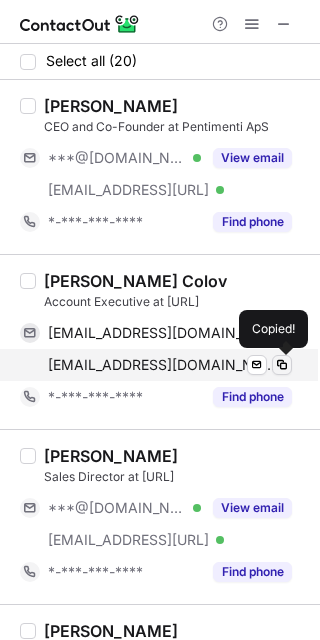 type 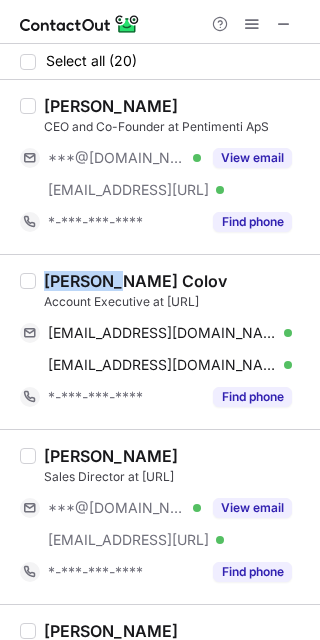 drag, startPoint x: 47, startPoint y: 282, endPoint x: 107, endPoint y: 286, distance: 60.133186 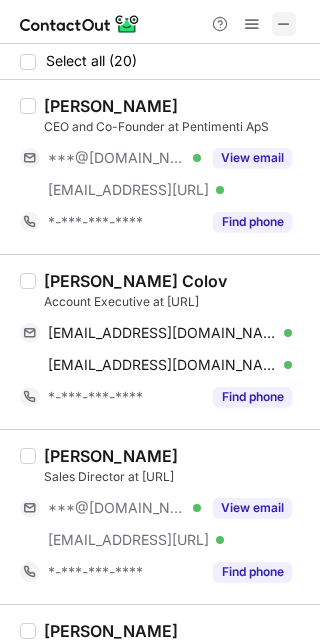 click at bounding box center [284, 24] 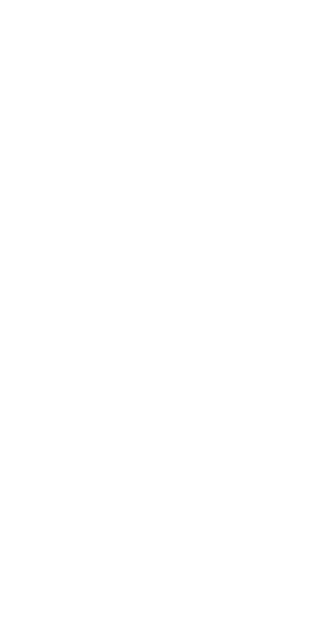 scroll, scrollTop: 0, scrollLeft: 0, axis: both 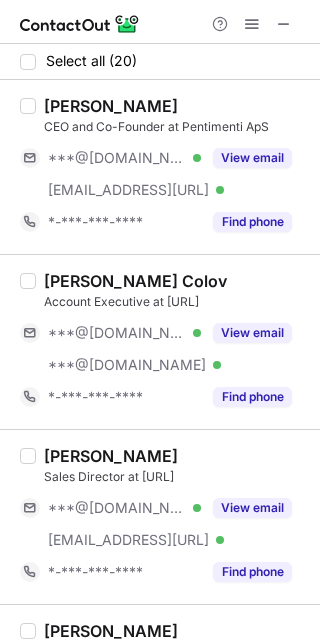 click on "Niklas Klarnskou CEO and Co-Founder at Pentimenti ApS ***@gmail.com Verified ***@pentimenti.ai Verified View email *-***-***-**** Find phone" at bounding box center (160, 167) 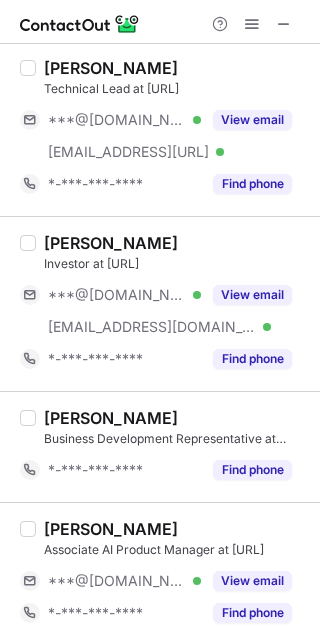 scroll, scrollTop: 1120, scrollLeft: 0, axis: vertical 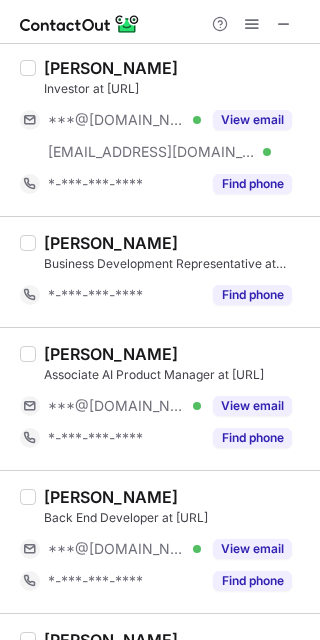 click on "Srushti Mishra" at bounding box center (111, 354) 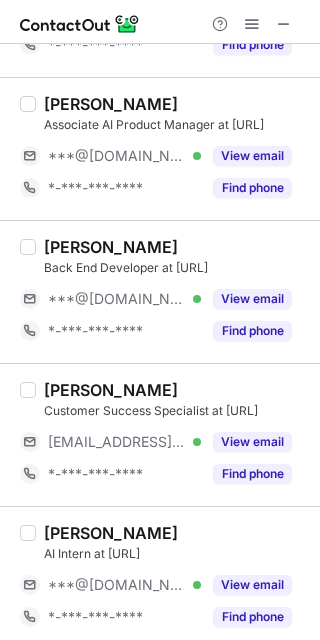 scroll, scrollTop: 1400, scrollLeft: 0, axis: vertical 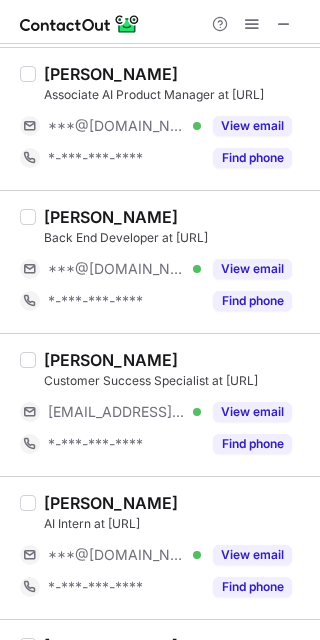 click on "Mads Christensen Customer Success Specialist at Pentimenti.AI ***@madstelemark.dk Verified View email *-***-***-**** Find phone" at bounding box center [160, 404] 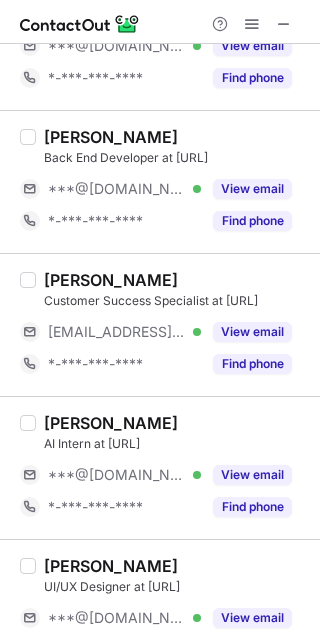 scroll, scrollTop: 1520, scrollLeft: 0, axis: vertical 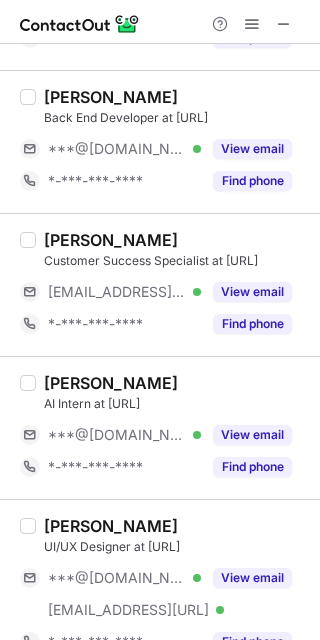 click on "Paritosh Shukla" at bounding box center [111, 383] 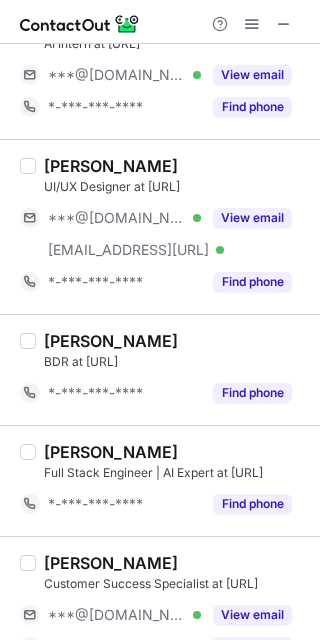 scroll, scrollTop: 1920, scrollLeft: 0, axis: vertical 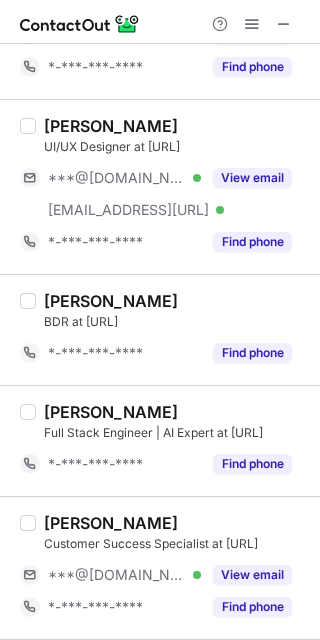 click on "Rasmus Larsen BDR at Pentimenti.AI *-***-***-**** Find phone" at bounding box center [160, 329] 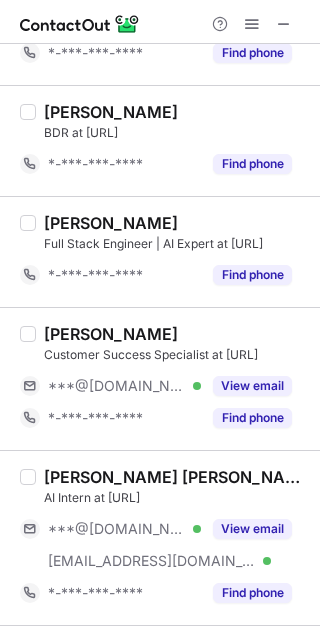 scroll, scrollTop: 2200, scrollLeft: 0, axis: vertical 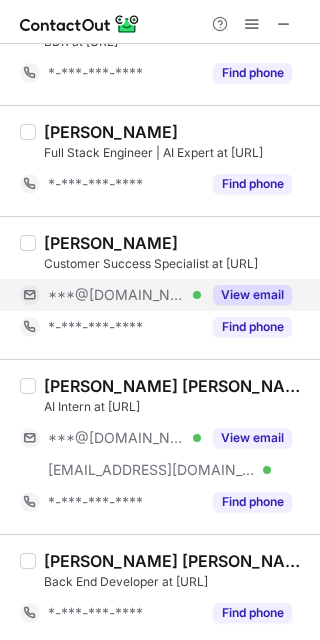 click on "View email" at bounding box center [246, 295] 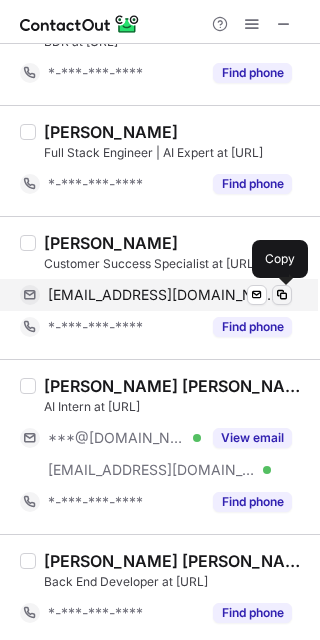 click at bounding box center (282, 295) 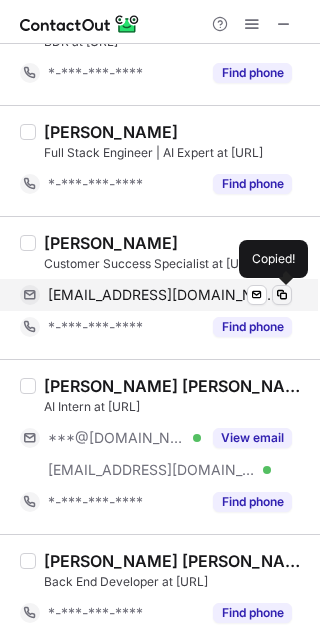 type 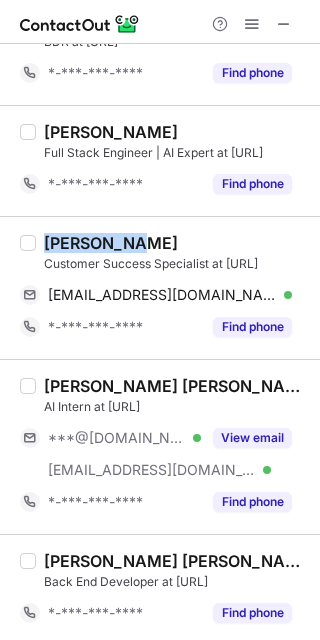 drag, startPoint x: 42, startPoint y: 246, endPoint x: 126, endPoint y: 247, distance: 84.00595 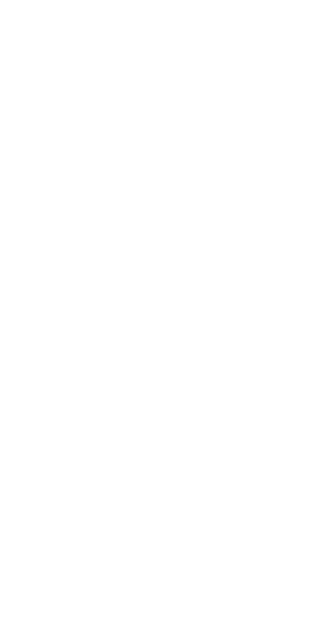 scroll, scrollTop: 0, scrollLeft: 0, axis: both 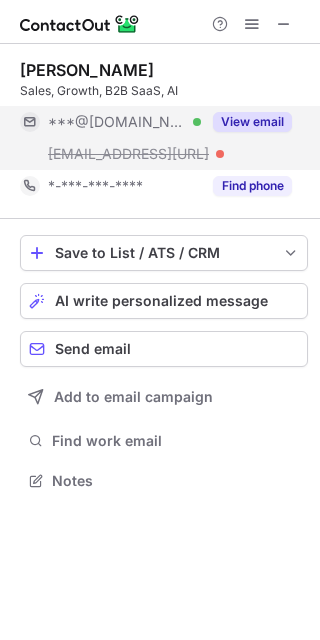 click on "View email" at bounding box center (252, 122) 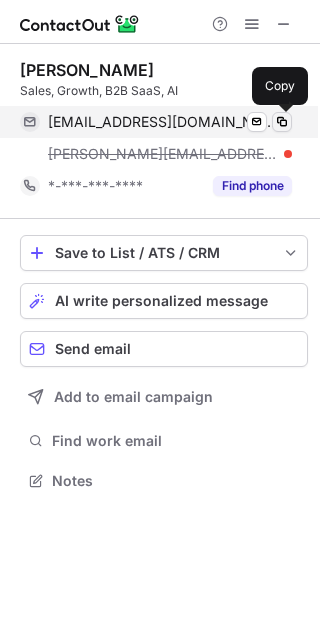 click at bounding box center (282, 122) 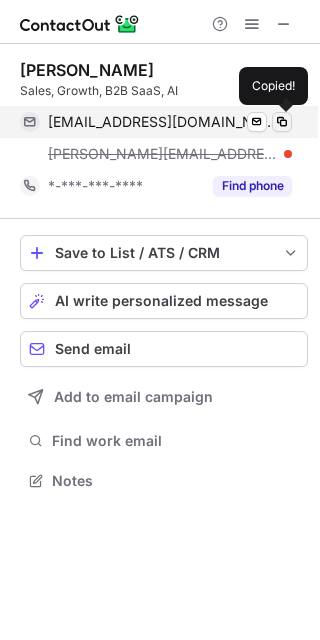 type 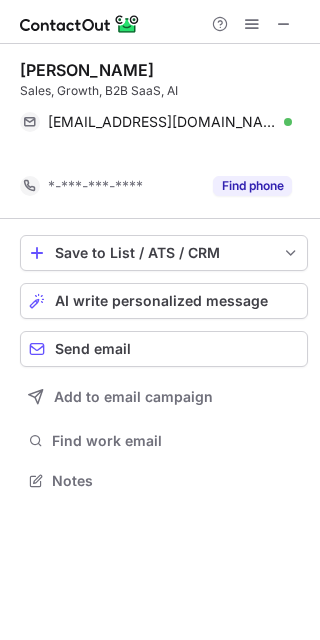 scroll, scrollTop: 435, scrollLeft: 320, axis: both 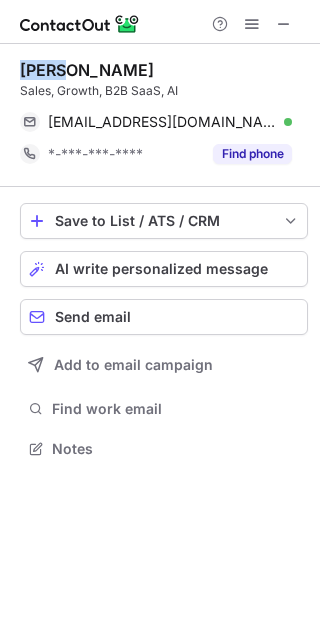 drag, startPoint x: 18, startPoint y: 70, endPoint x: 63, endPoint y: 75, distance: 45.276924 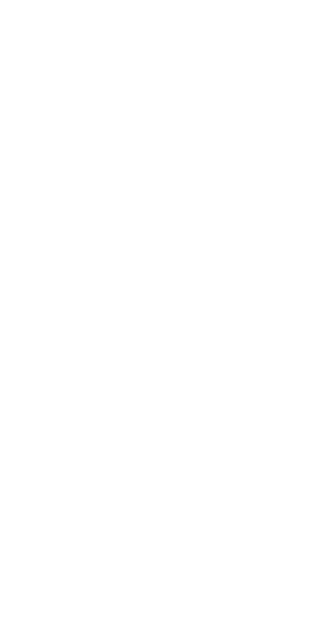 scroll, scrollTop: 0, scrollLeft: 0, axis: both 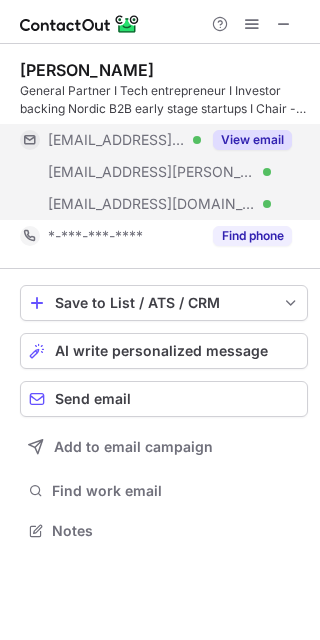 click on "View email" at bounding box center [252, 140] 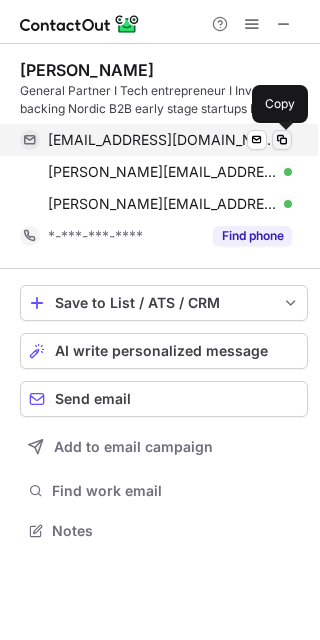 click at bounding box center [282, 140] 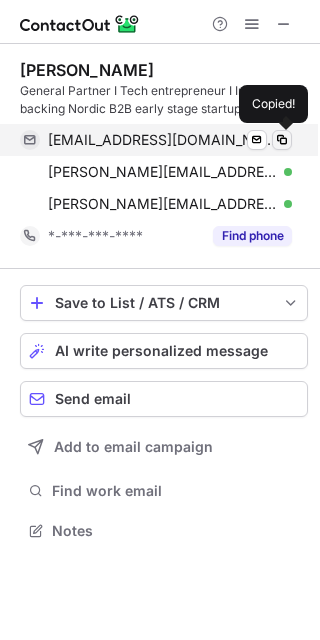 type 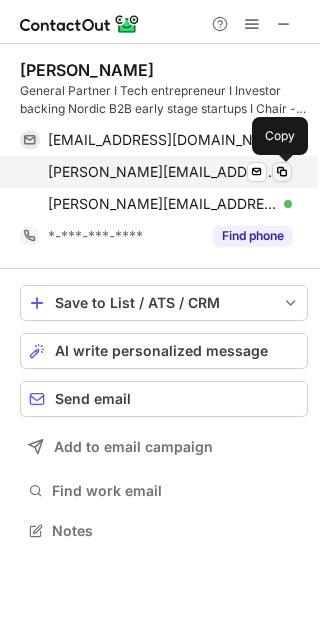 click at bounding box center [282, 172] 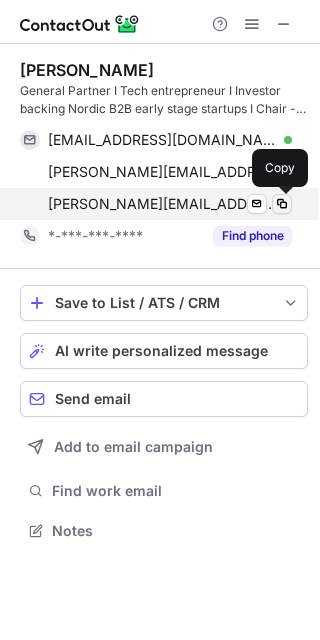 click at bounding box center (282, 204) 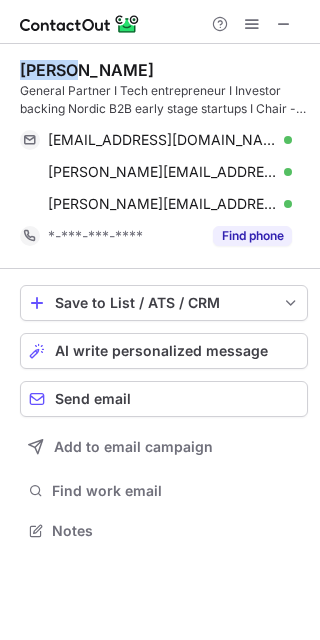 drag, startPoint x: 20, startPoint y: 71, endPoint x: 69, endPoint y: 71, distance: 49 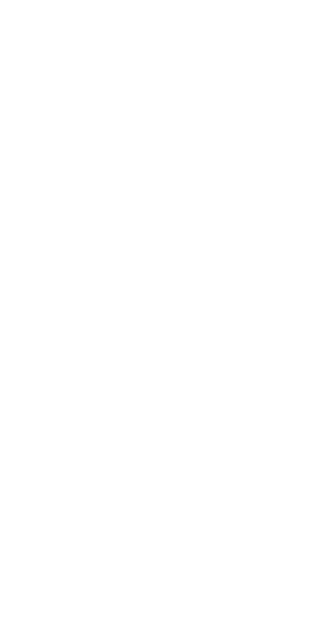 scroll, scrollTop: 0, scrollLeft: 0, axis: both 